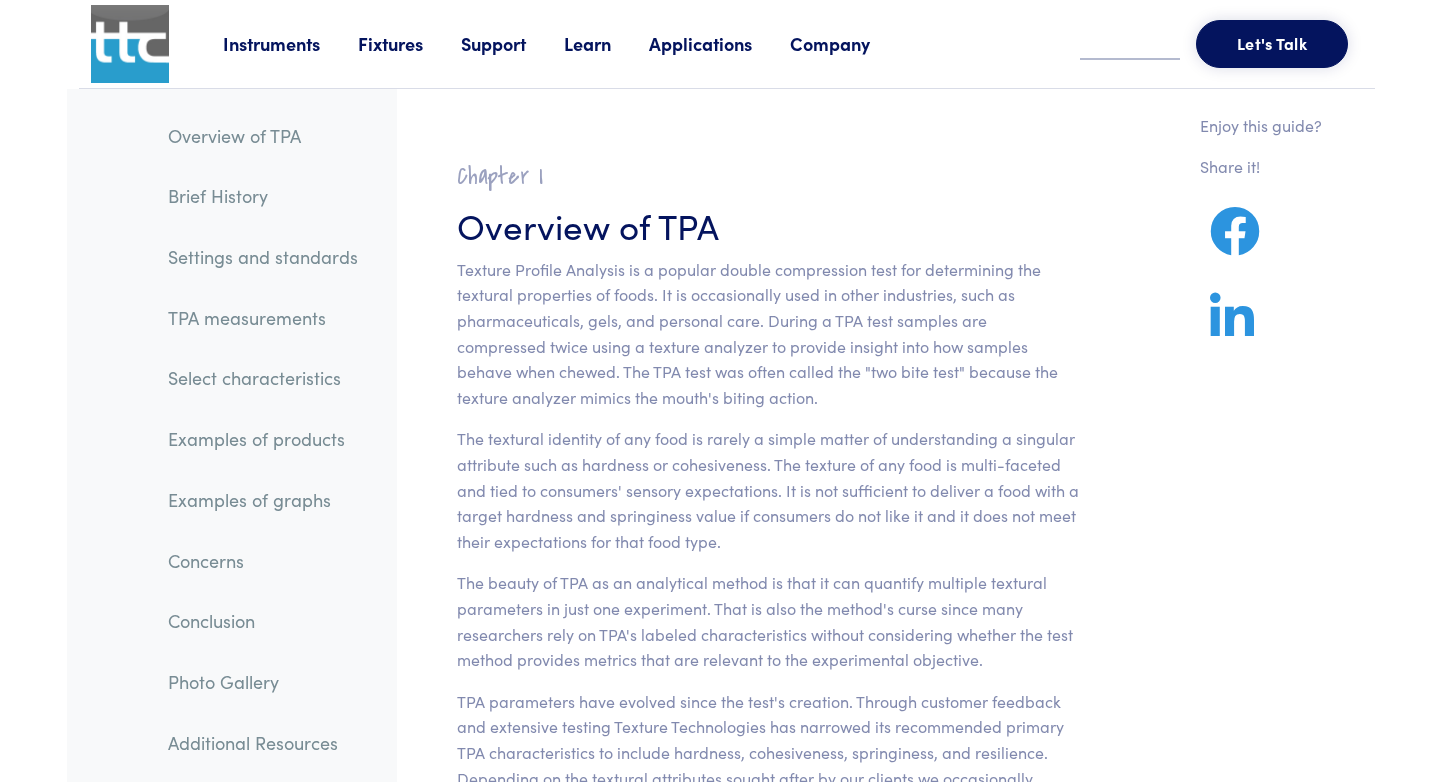 scroll, scrollTop: 0, scrollLeft: 0, axis: both 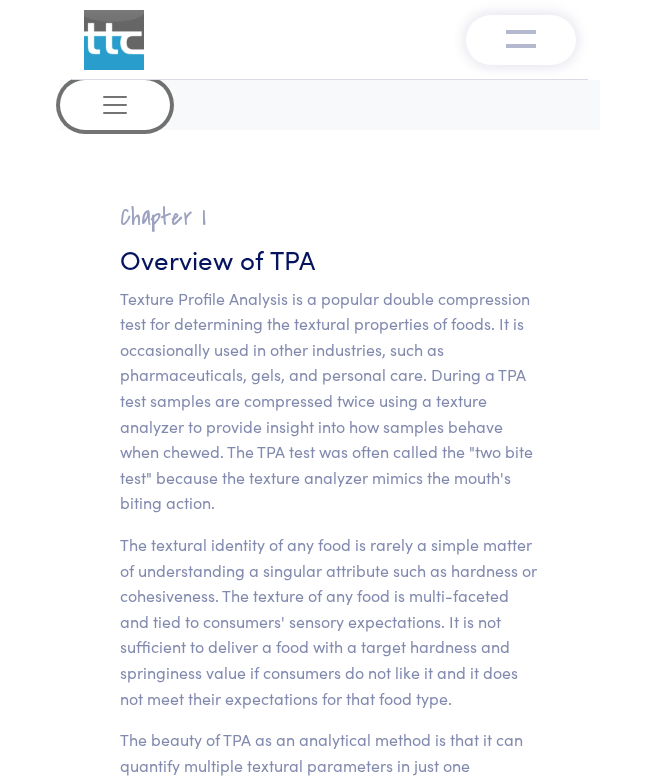 click at bounding box center (115, 105) 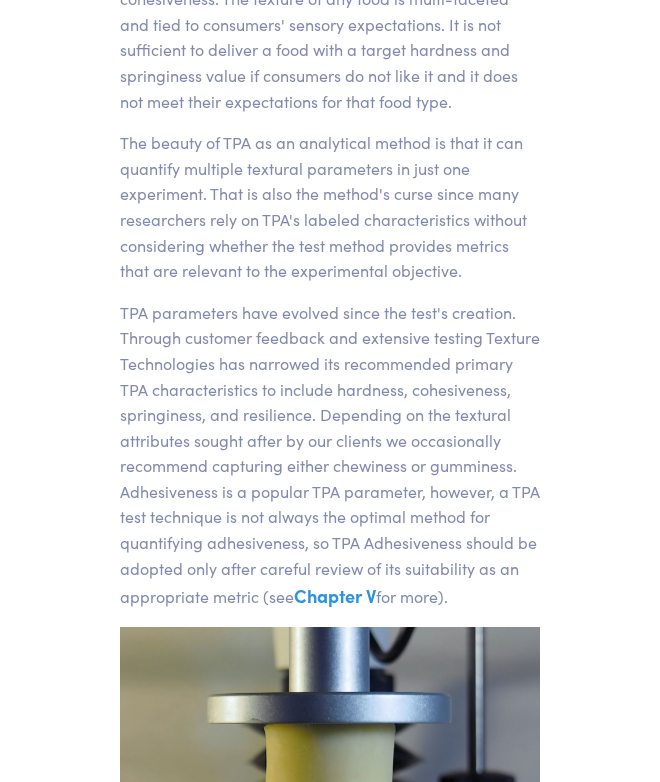click on "TPA parameters have evolved since the test's creation. Through customer feedback and extensive testing Texture Technologies has narrowed its recommended primary TPA characteristics to include hardness, cohesiveness, springiness, and resilience. Depending on the textural attributes sought after by our clients we occasionally recommend capturing either chewiness or gumminess. Adhesiveness is a popular TPA parameter, however, a TPA test technique is not always the optimal method for quantifying adhesiveness, so TPA Adhesiveness should be adopted only after careful review of its suitability as an appropriate metric (see  Chapter V  for more)." at bounding box center [330, 455] 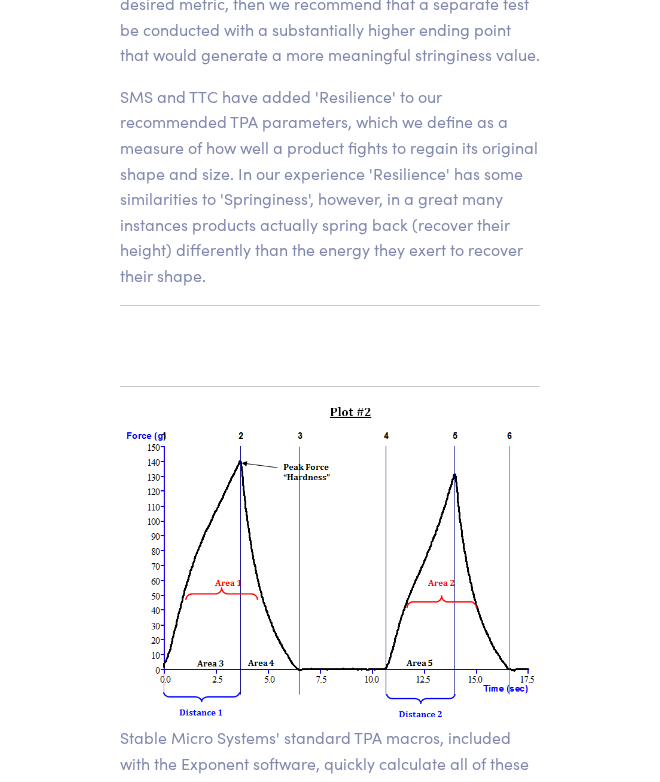 scroll, scrollTop: 17810, scrollLeft: 0, axis: vertical 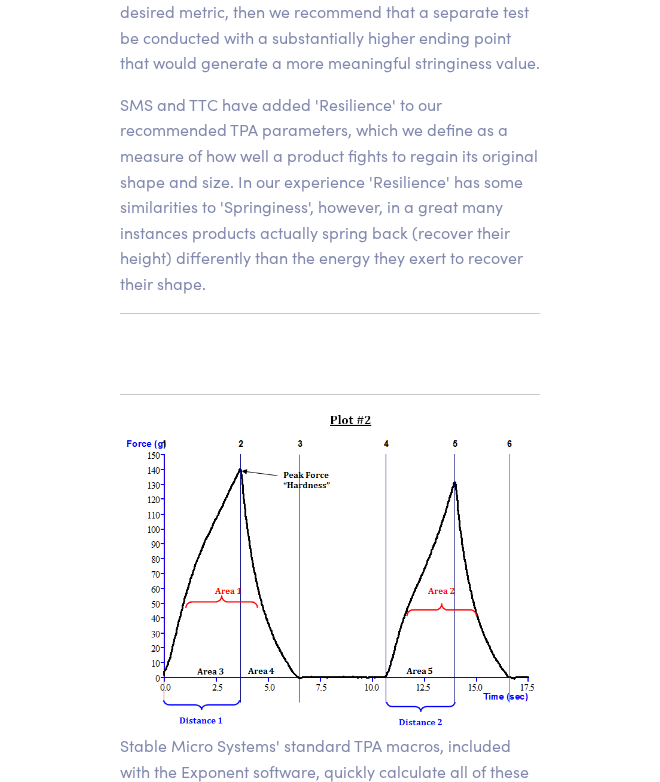 click on "Stable Micro Systems' standard TPA macros, included with the Exponent software, quickly calculate all of these TPA parameters. Macros work by sequentially stepping through the TPA graphs, marking significant anchor points. These anchor points are then used to automatically calculate the relevant areas under the curve, peak forces and distances travelled. Please keep in mind that all of SMS' software programs use force thresholds so that the analytical macros can automatically calculate the areas and distances of each graph. Researchers should carefully review their results to ensure that the macros are consistently picking up the correct behaviors, particularly if the products are highly brittle or the curves exhibit a high degree of noise. In those cases a user might need to adjust the default force threshold from 5 grams to some other value depending on the load cell that is being used and how the product’s behavior to being compressed." at bounding box center [330, 963] 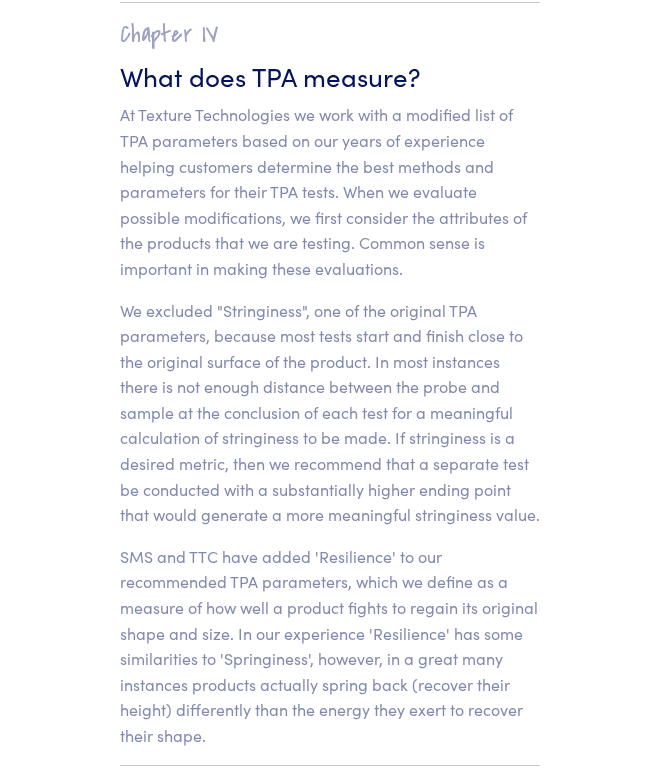 scroll, scrollTop: 17331, scrollLeft: 0, axis: vertical 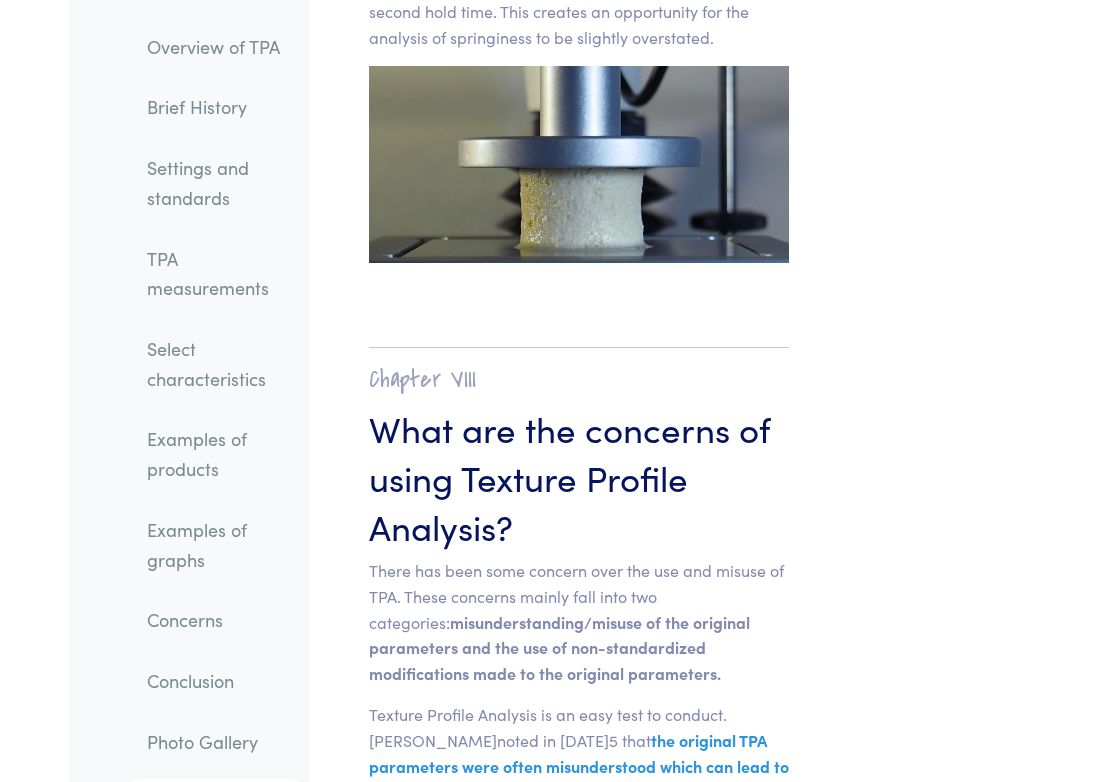click on "TPA measurements" at bounding box center [220, 273] 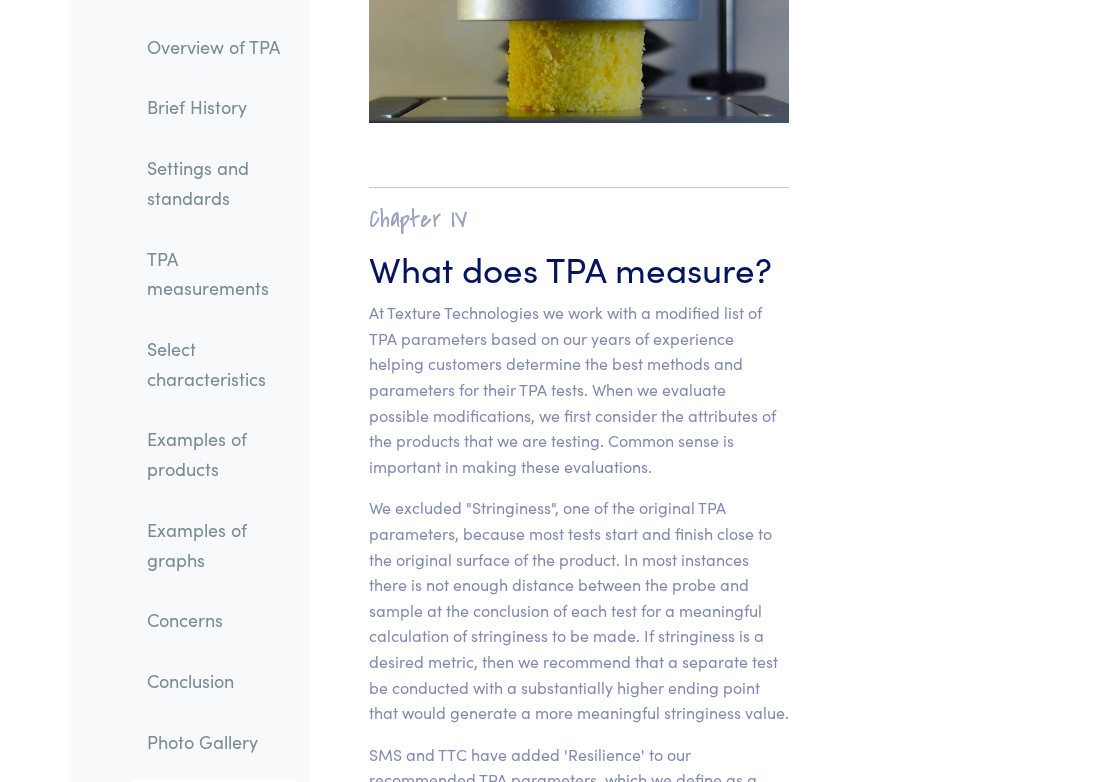 scroll, scrollTop: 16441, scrollLeft: 0, axis: vertical 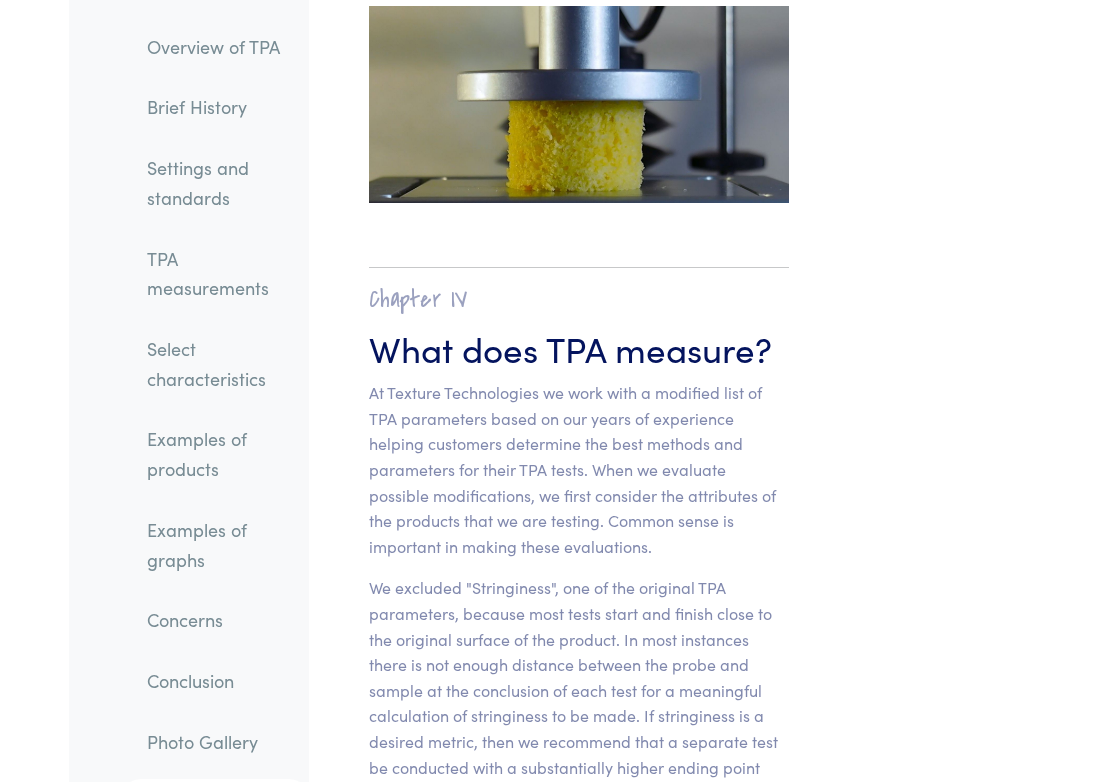 click on "TPA measurements" at bounding box center (220, 273) 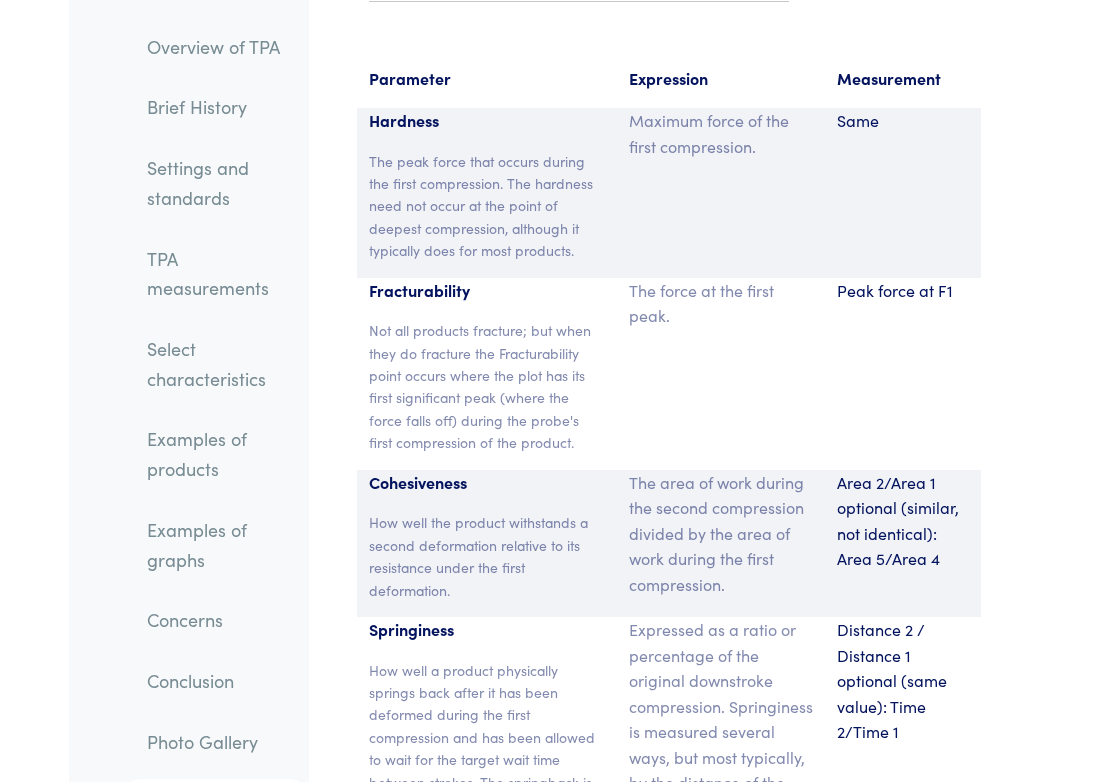 scroll, scrollTop: 17492, scrollLeft: 0, axis: vertical 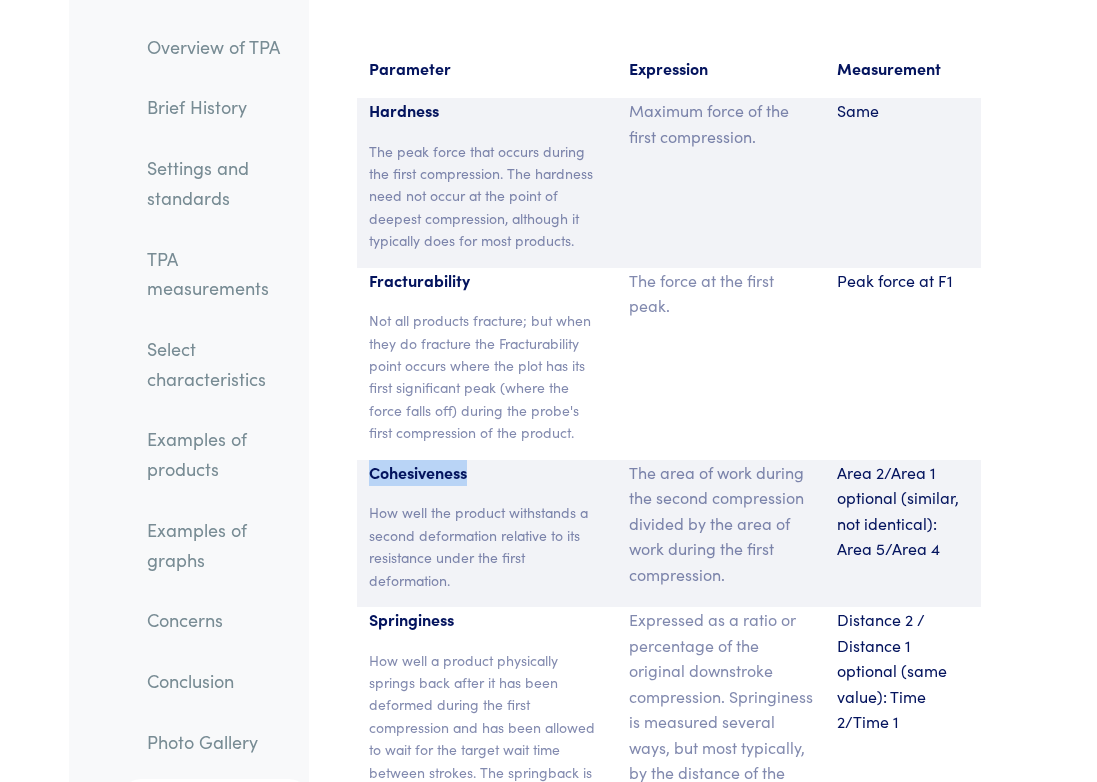 drag, startPoint x: 367, startPoint y: 244, endPoint x: 501, endPoint y: 244, distance: 134 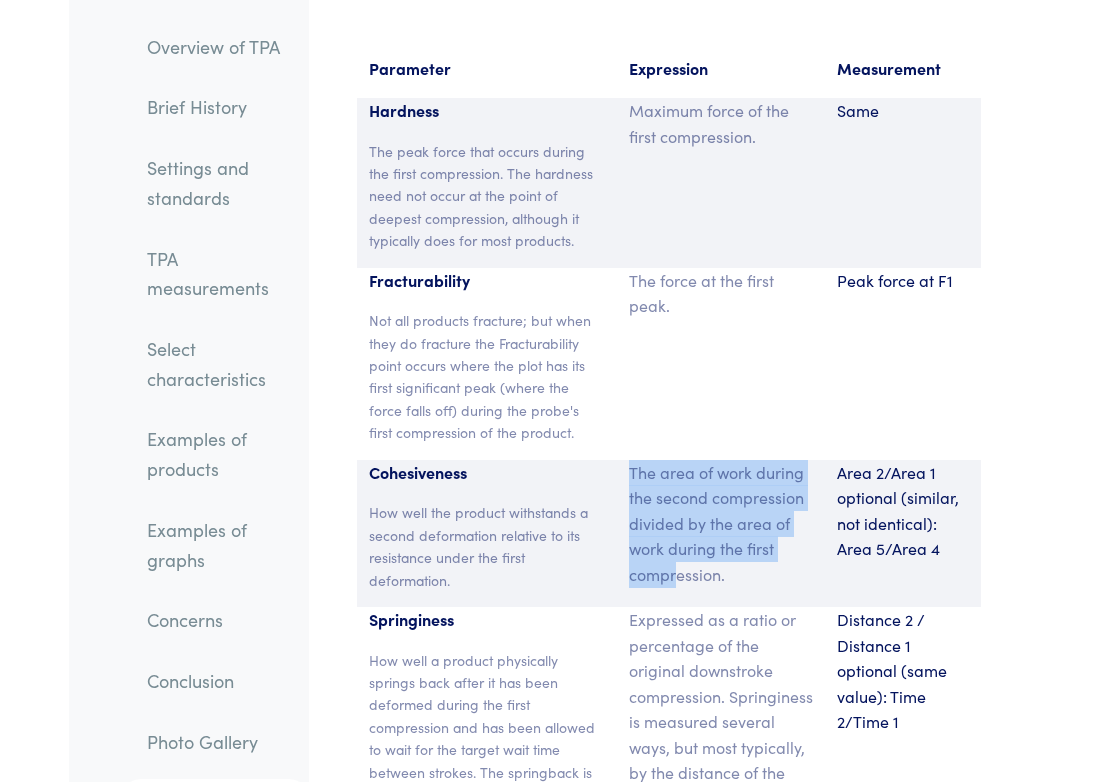 drag, startPoint x: 623, startPoint y: 246, endPoint x: 679, endPoint y: 358, distance: 125.21981 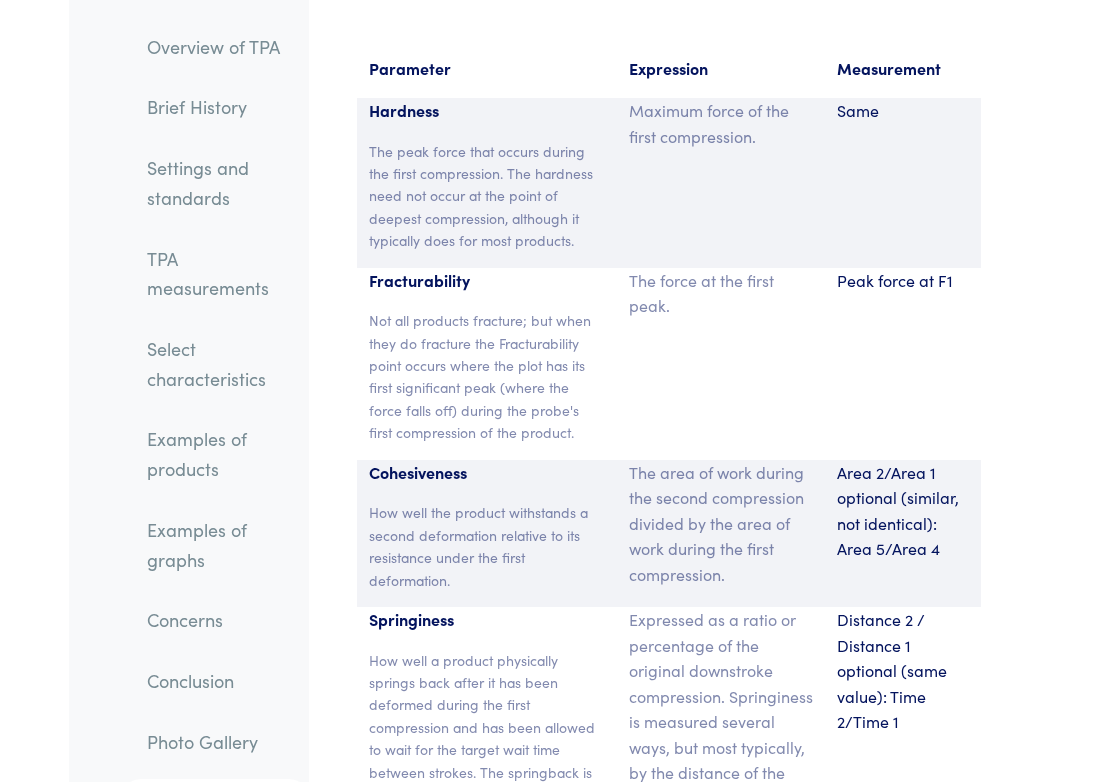click on "Cohesiveness
How well the product withstands a second deformation relative to its resistance under the first deformation." at bounding box center [487, 533] 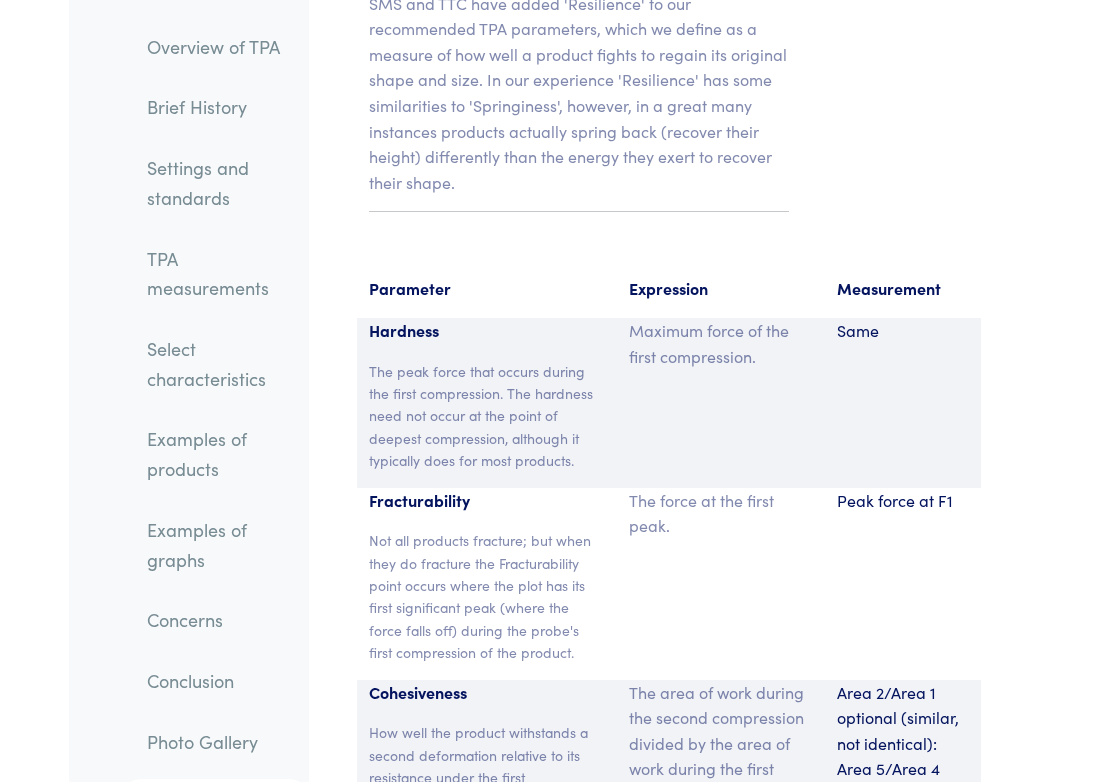 scroll, scrollTop: 17275, scrollLeft: 0, axis: vertical 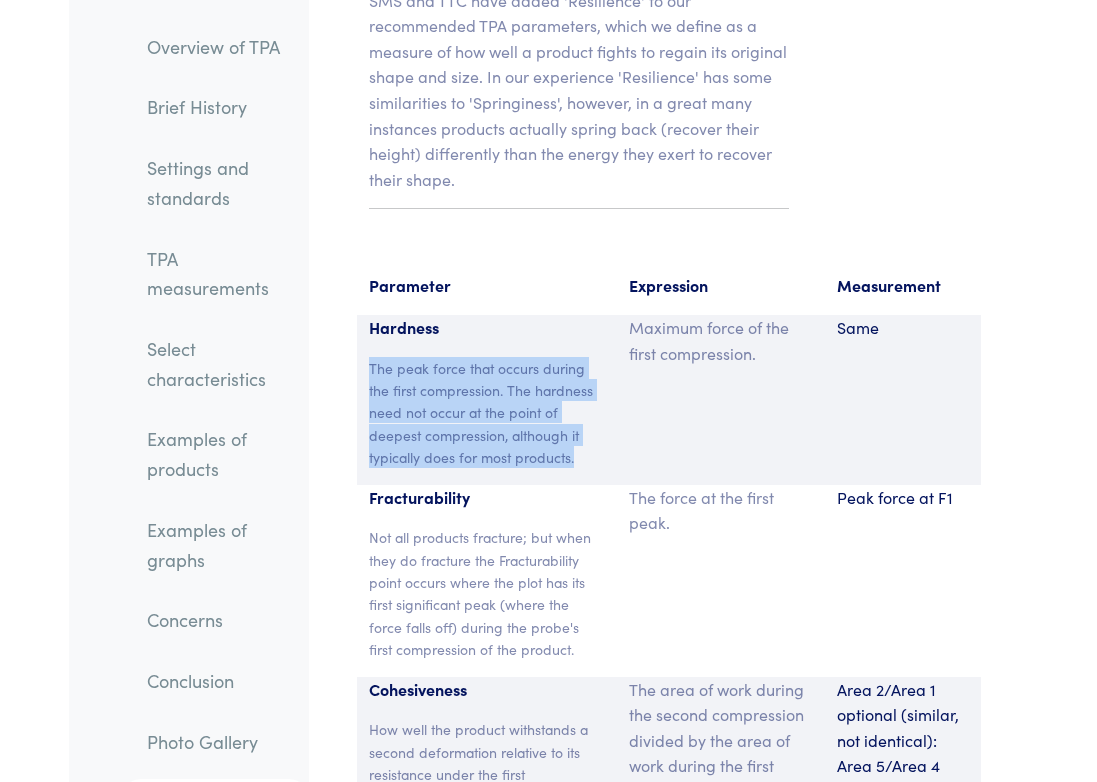 drag, startPoint x: 366, startPoint y: 144, endPoint x: 576, endPoint y: 236, distance: 229.2684 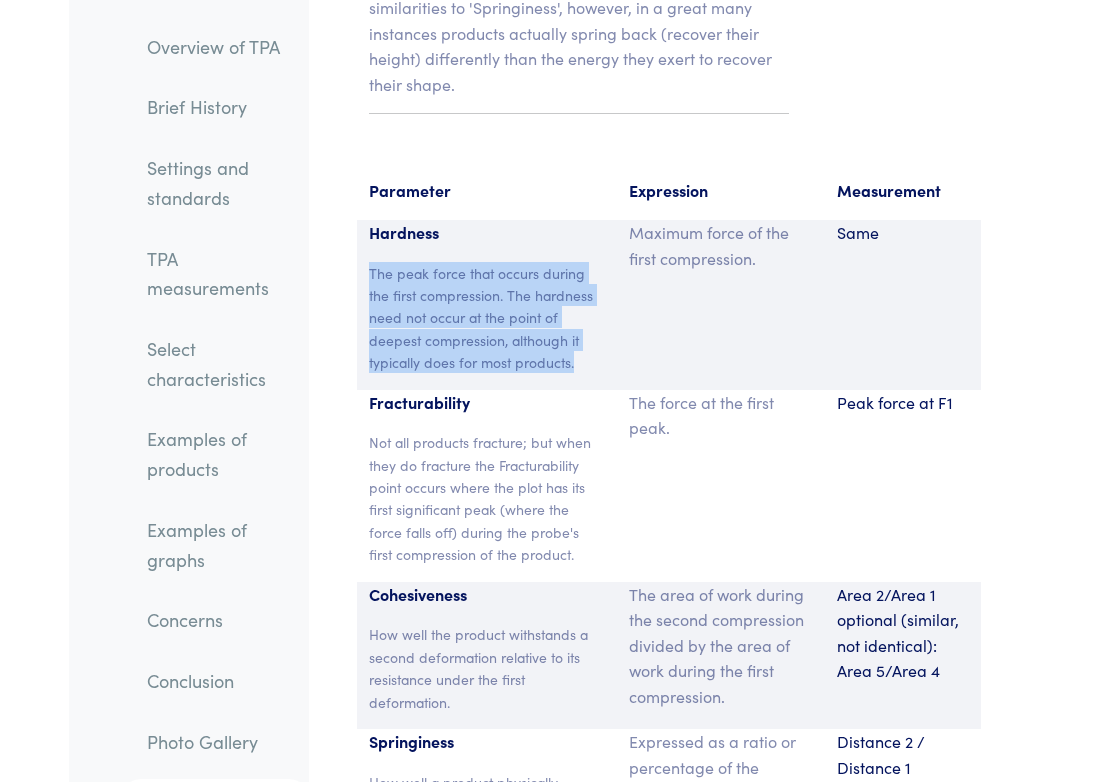 scroll, scrollTop: 17378, scrollLeft: 0, axis: vertical 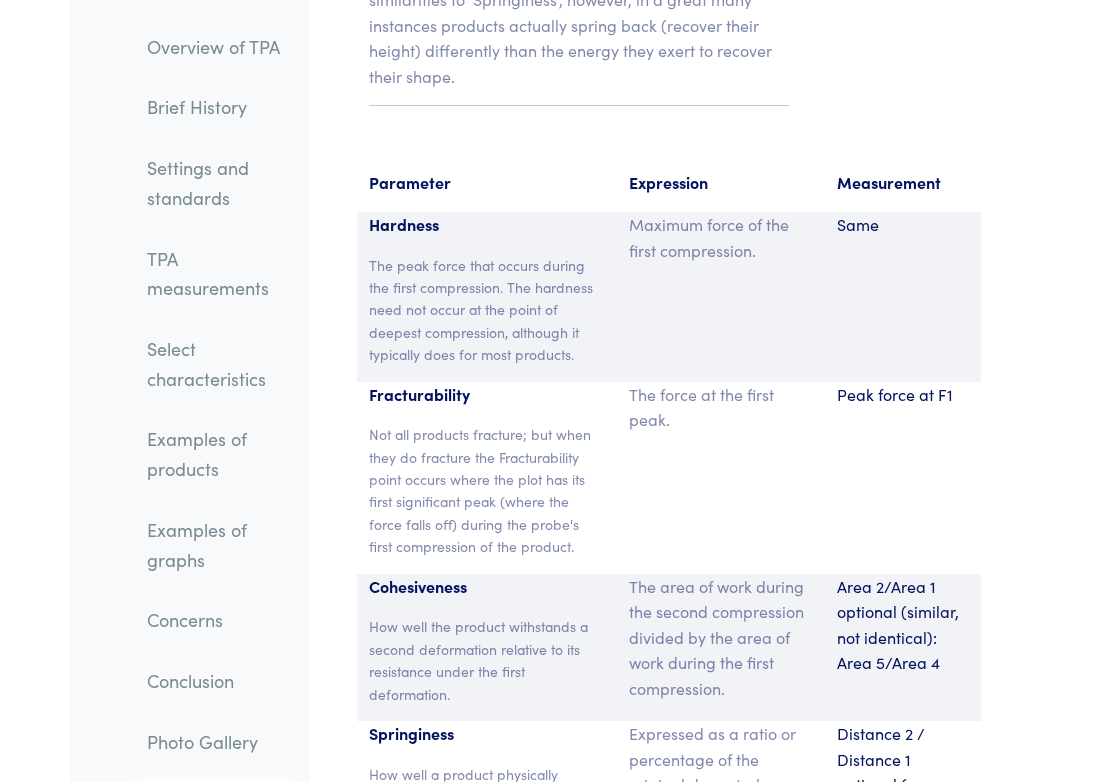 click on "How well the product withstands a second deformation relative to its resistance under the first deformation." at bounding box center [487, 660] 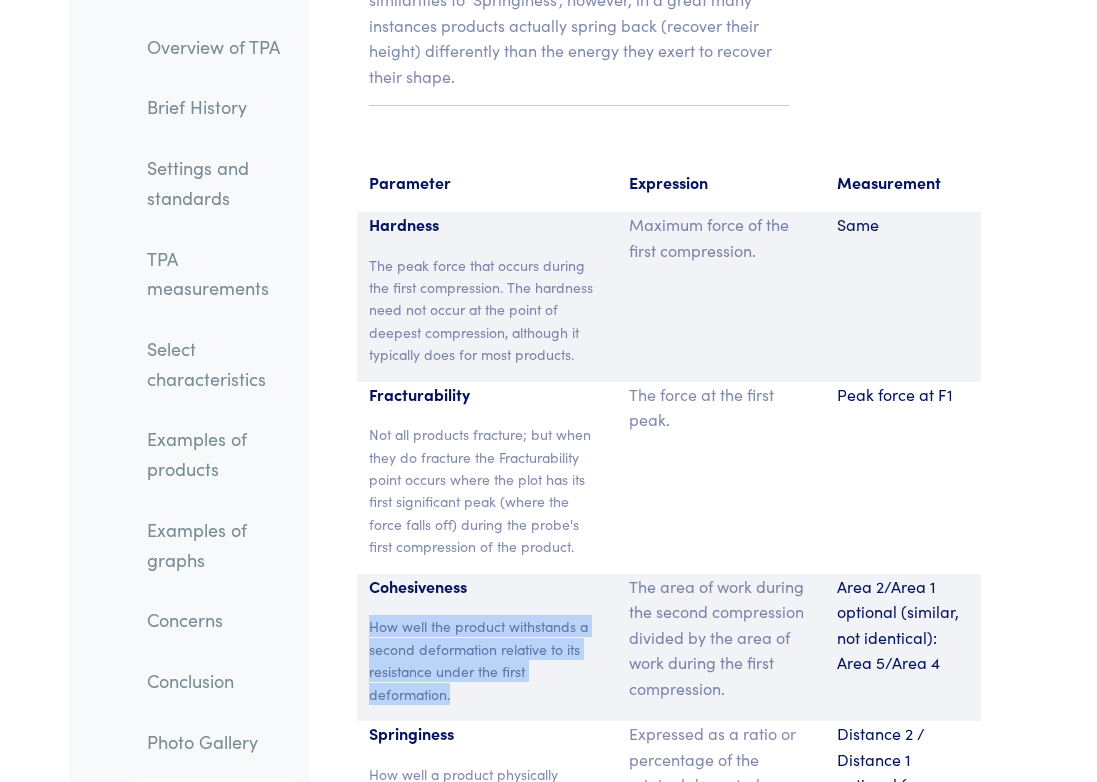 drag, startPoint x: 460, startPoint y: 473, endPoint x: 368, endPoint y: 401, distance: 116.82465 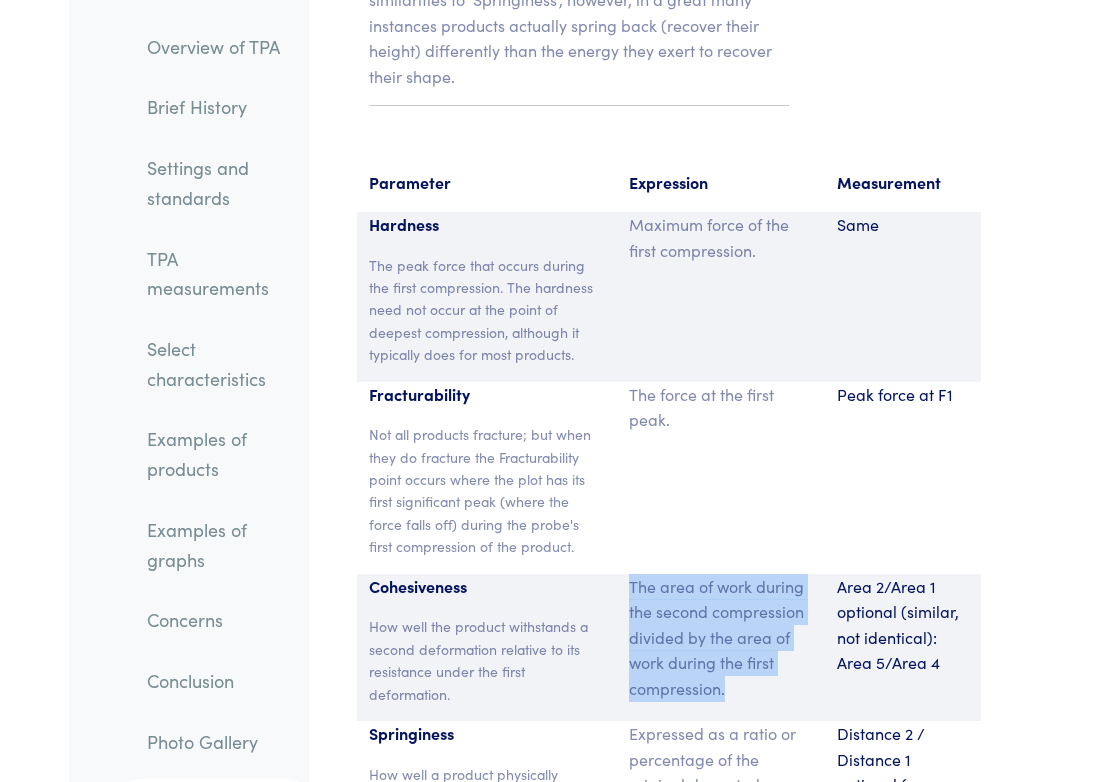 drag, startPoint x: 624, startPoint y: 361, endPoint x: 725, endPoint y: 469, distance: 147.86818 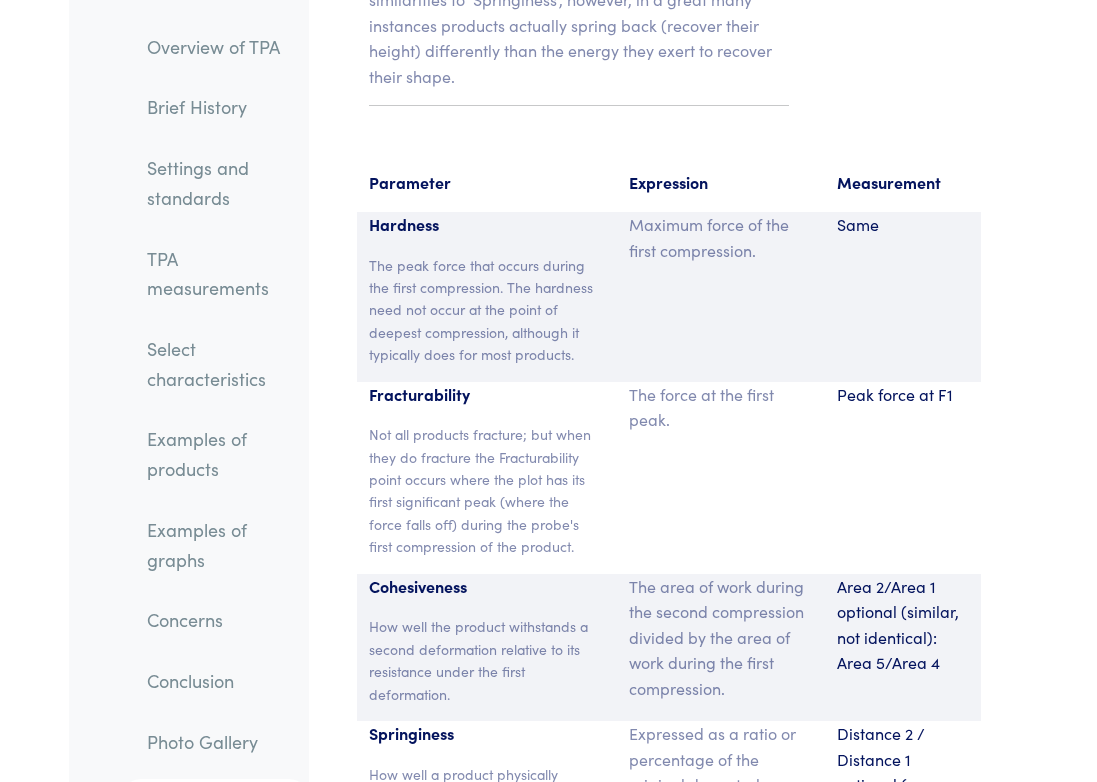 click on "Area 2/Area 1 optional (similar, not identical): Area 5/Area 4" at bounding box center (903, 625) 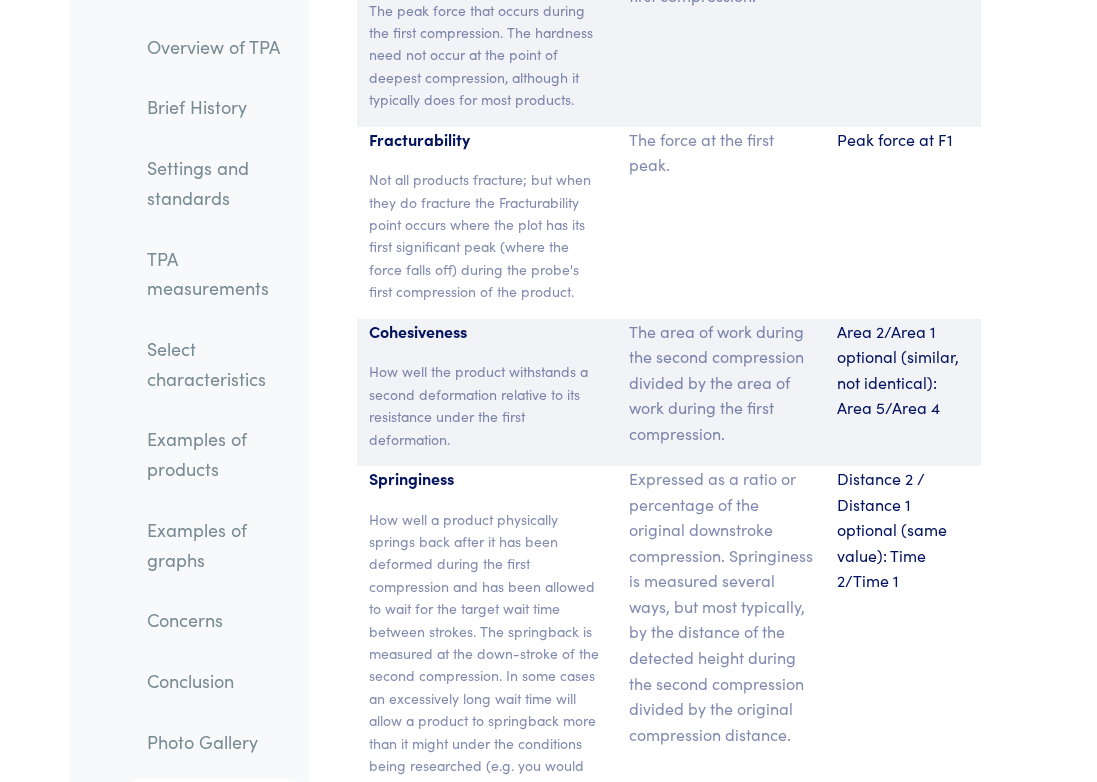 scroll, scrollTop: 17636, scrollLeft: 0, axis: vertical 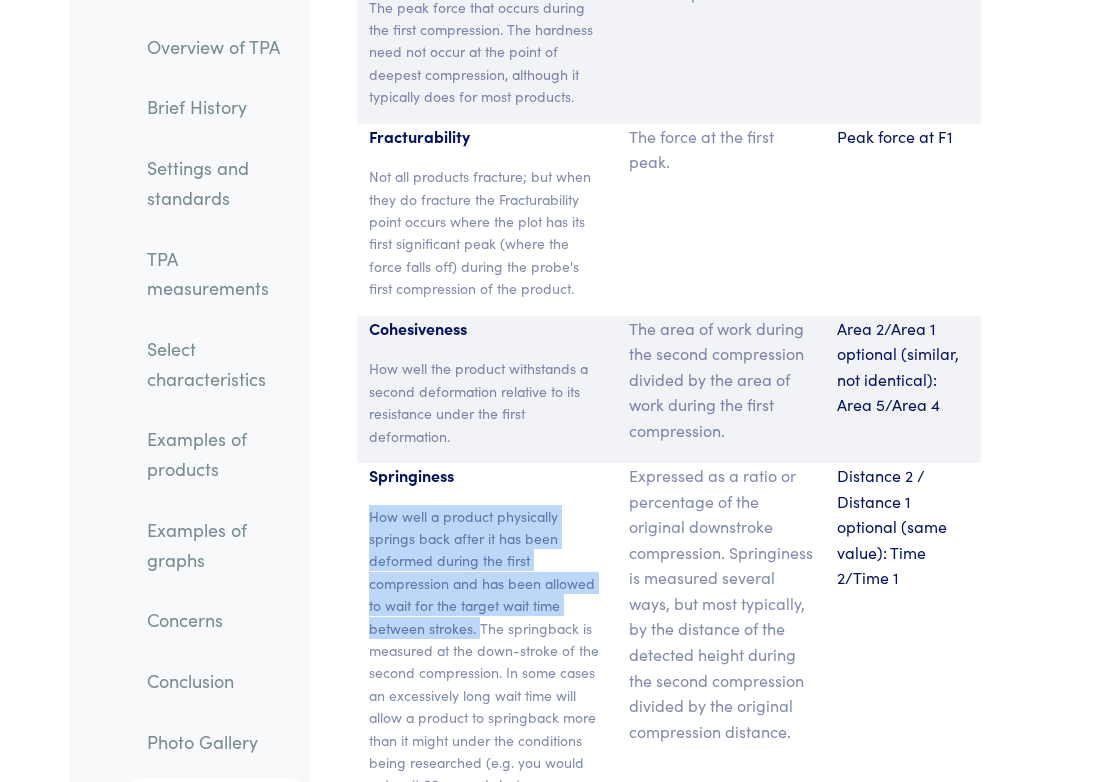 copy on "How well a product physically springs back after it has been deformed during the first compression and has been allowed to wait for the target wait time between strokes." 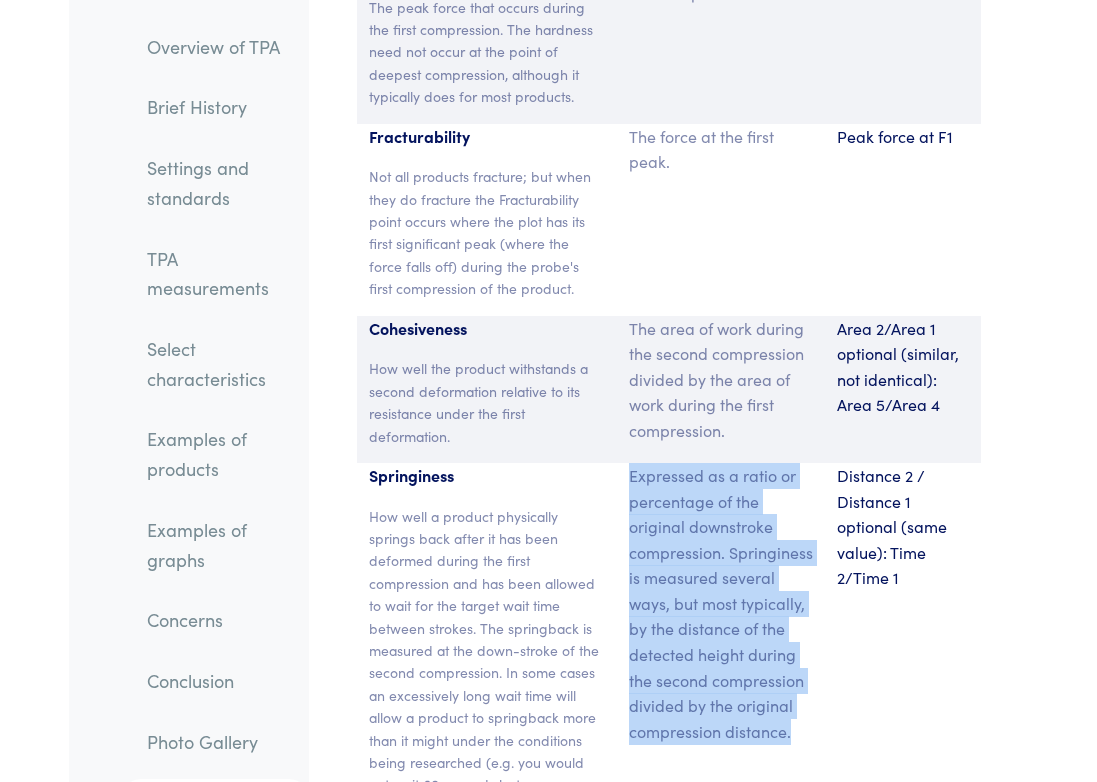 drag, startPoint x: 626, startPoint y: 250, endPoint x: 802, endPoint y: 498, distance: 304.10526 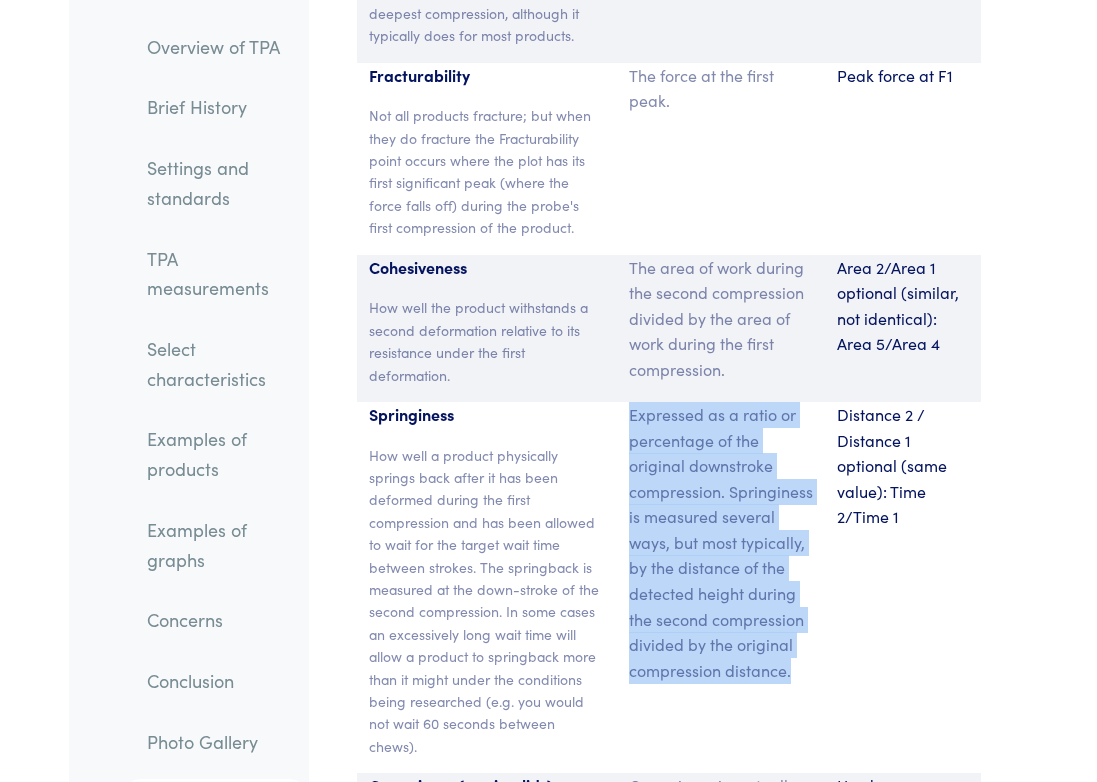 scroll, scrollTop: 17720, scrollLeft: 0, axis: vertical 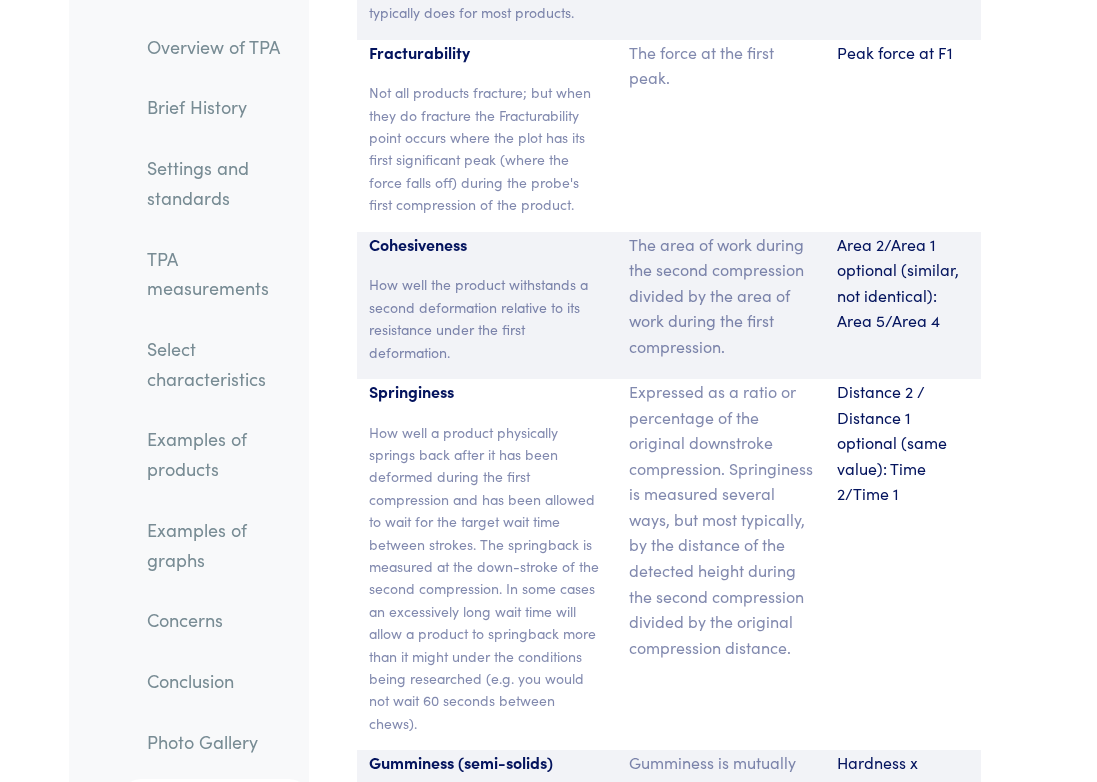 click on "Distance 2 / Distance 1 optional (same value): Time 2/Time 1" at bounding box center (903, 443) 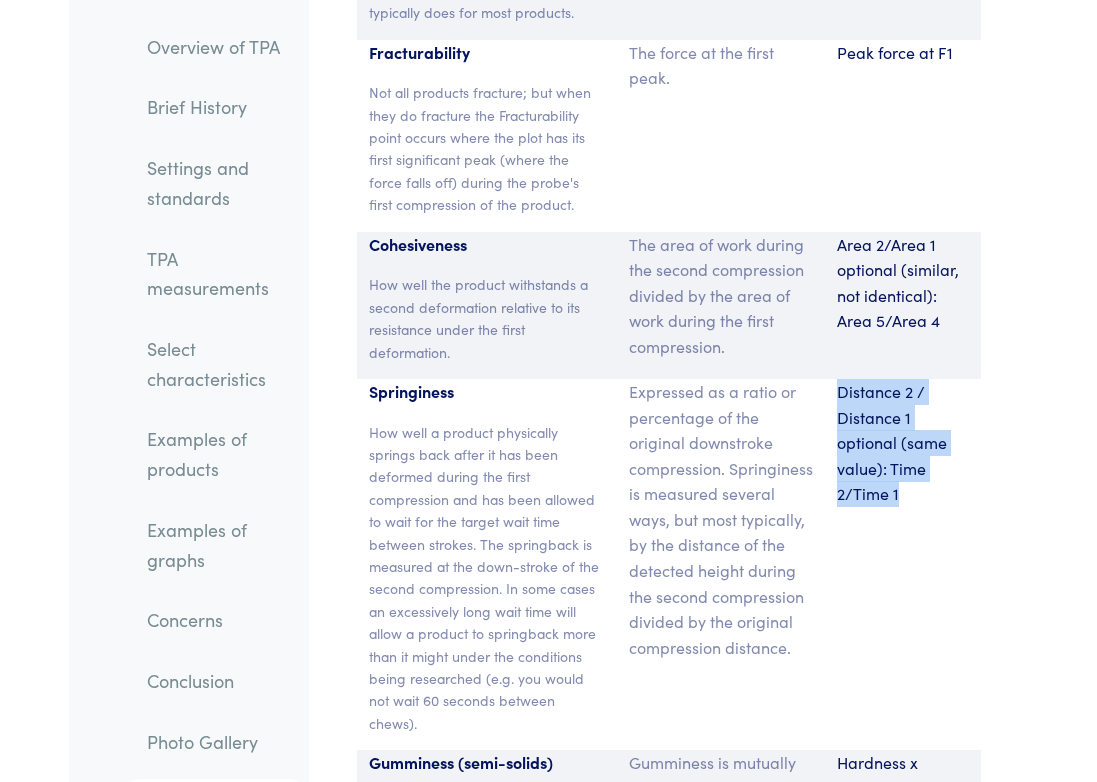 drag, startPoint x: 907, startPoint y: 272, endPoint x: 837, endPoint y: 159, distance: 132.92479 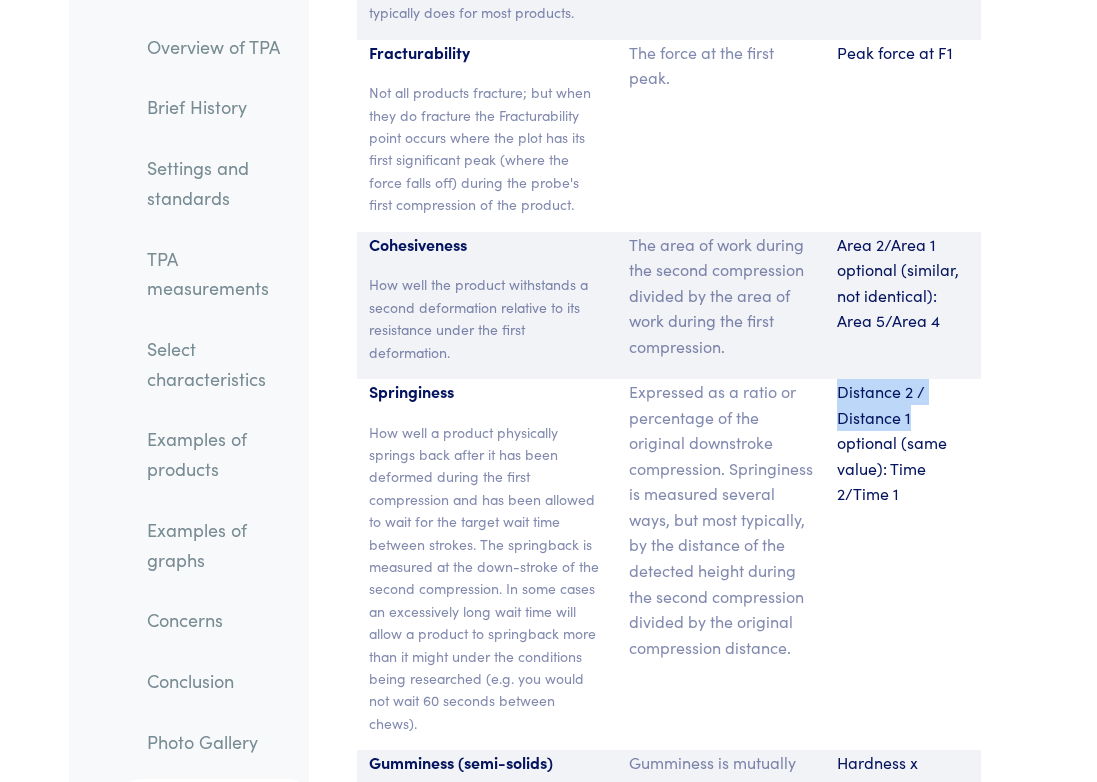 drag, startPoint x: 836, startPoint y: 164, endPoint x: 910, endPoint y: 193, distance: 79.47956 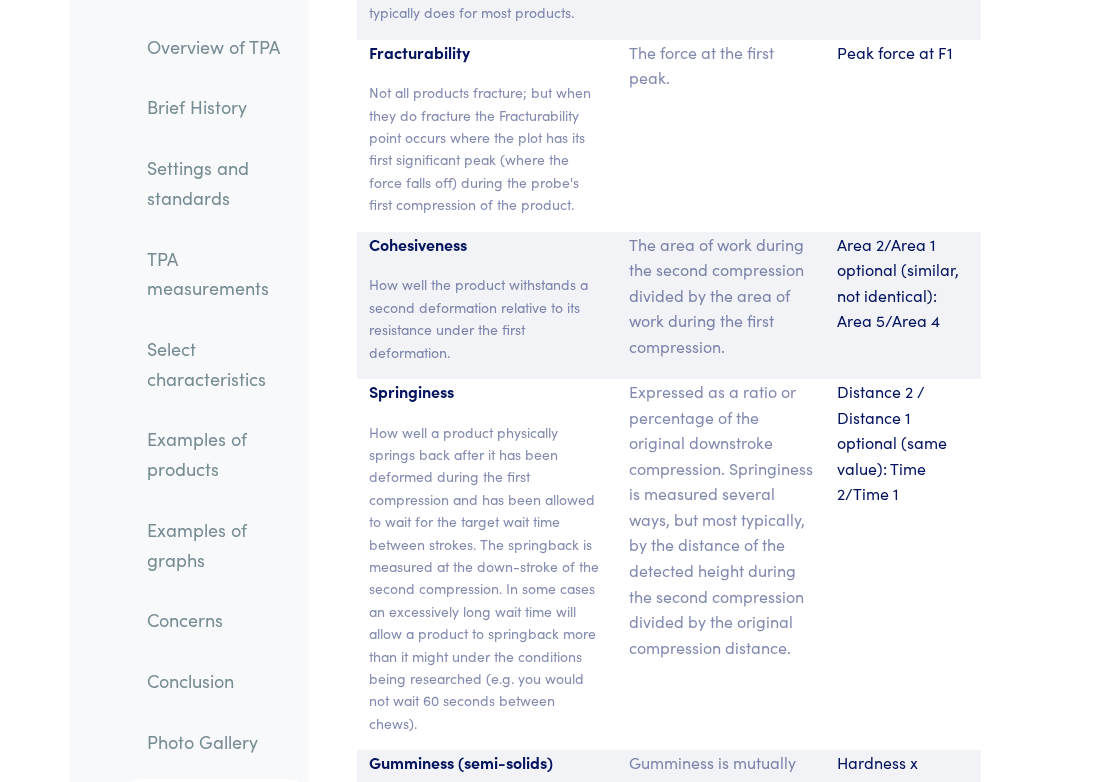 click on "Expressed as a ratio or percentage of the original downstroke compression. Springiness is measured several ways, but most typically, by the distance of the detected height during the second compression divided by the original compression distance." at bounding box center [721, 564] 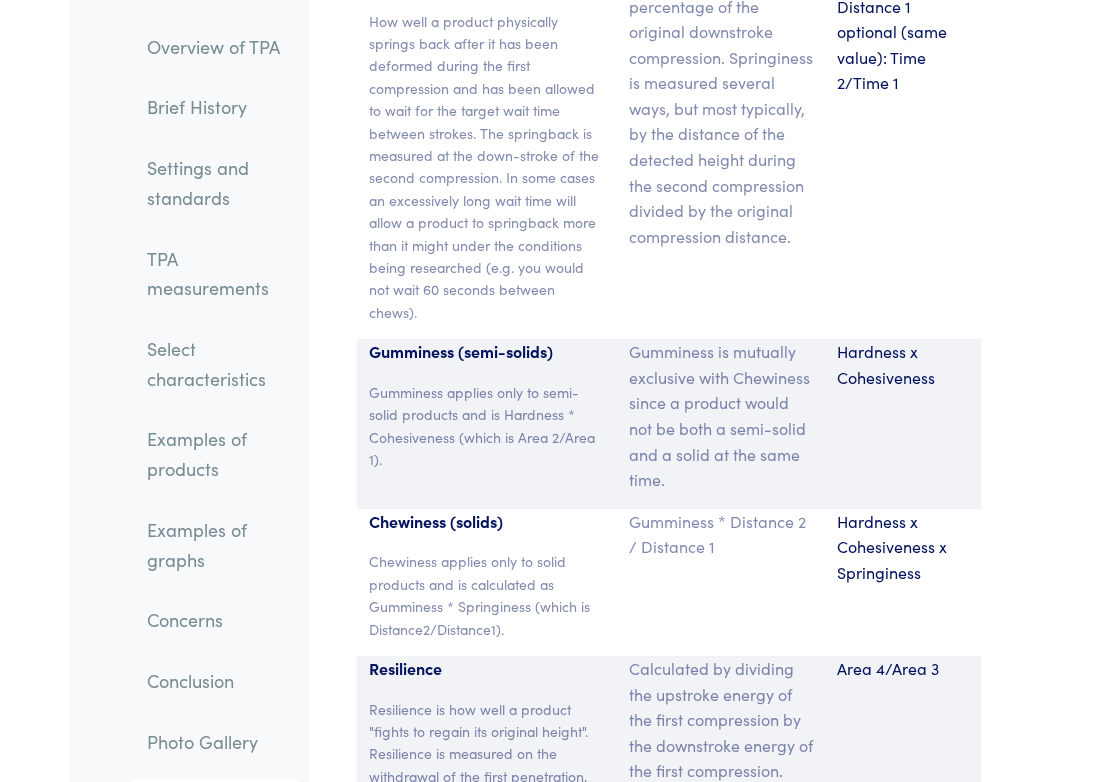 scroll, scrollTop: 18096, scrollLeft: 0, axis: vertical 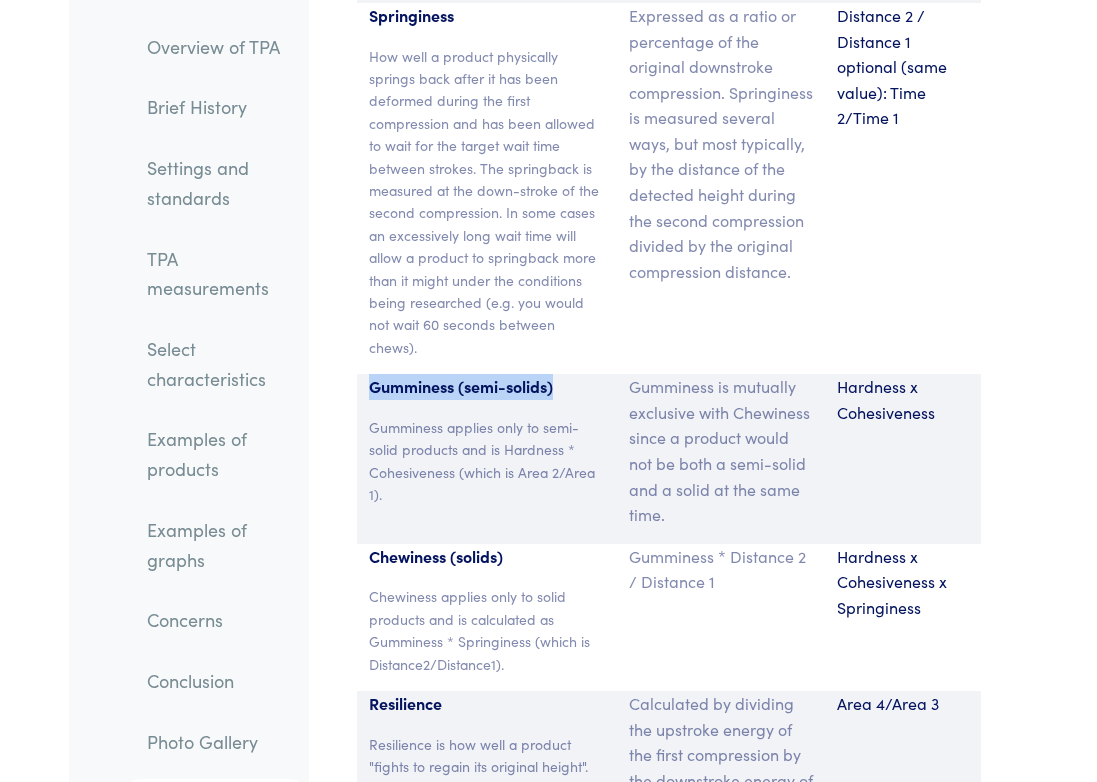 drag, startPoint x: 366, startPoint y: 136, endPoint x: 582, endPoint y: 136, distance: 216 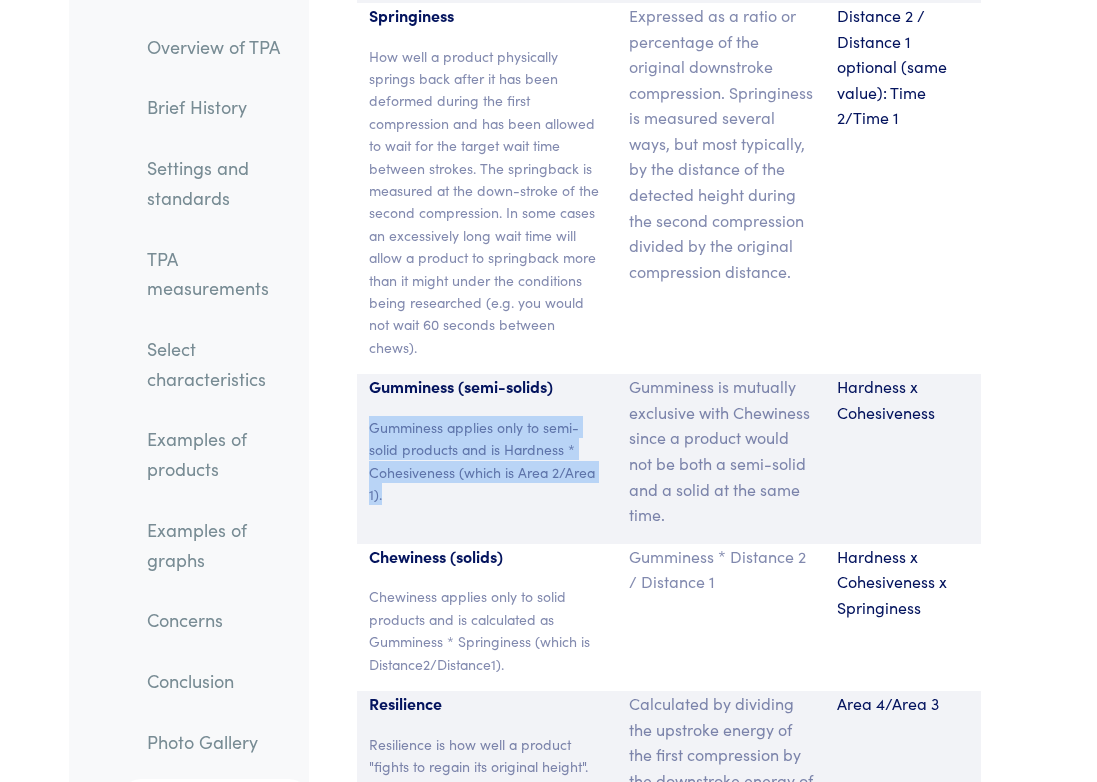 drag, startPoint x: 366, startPoint y: 180, endPoint x: 449, endPoint y: 252, distance: 109.877205 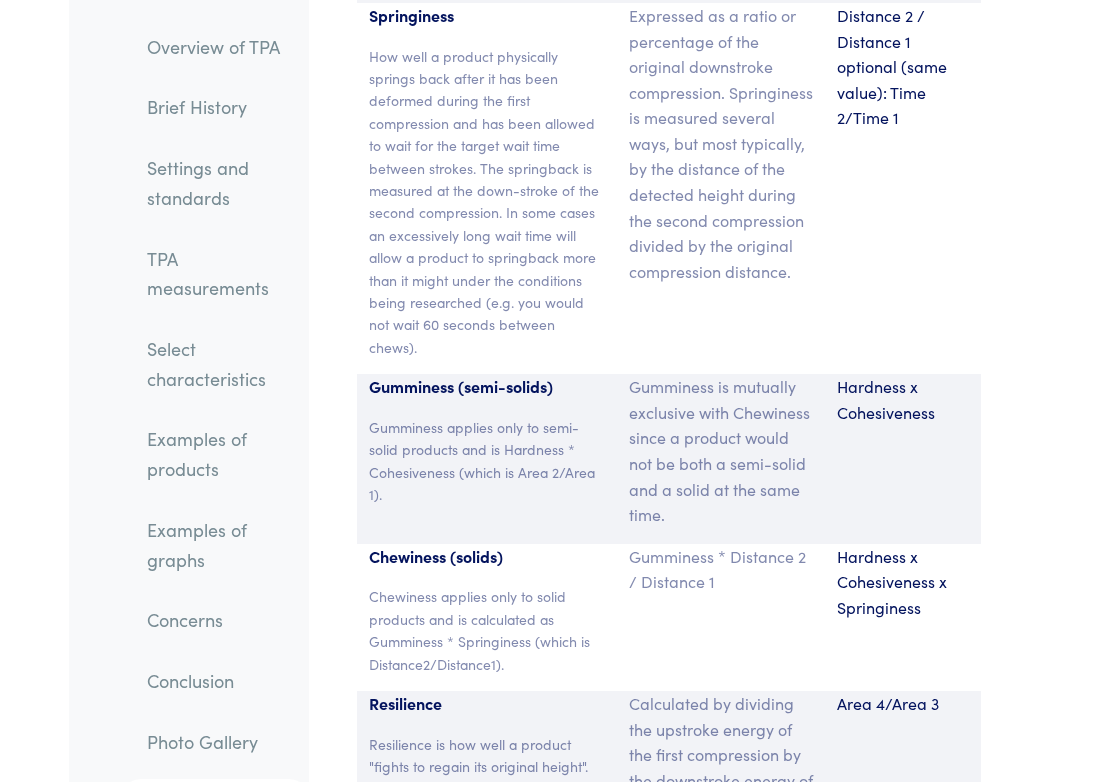 click on "Hardness x Cohesiveness" at bounding box center (903, 459) 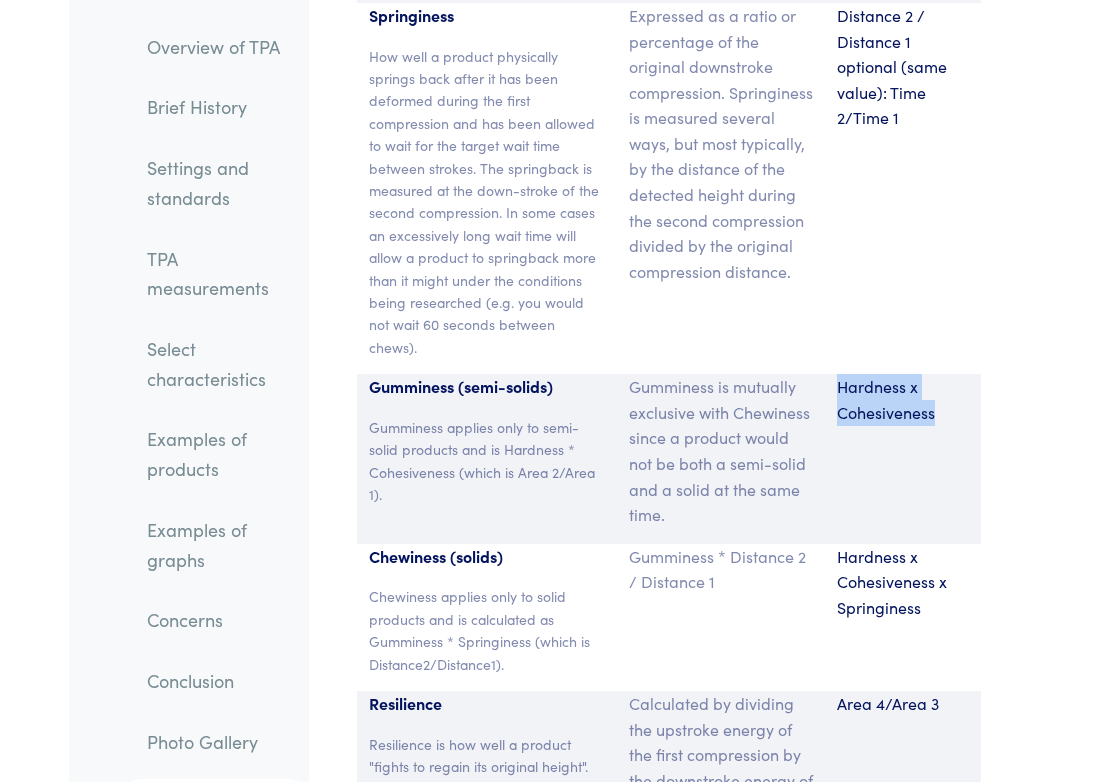drag, startPoint x: 834, startPoint y: 141, endPoint x: 952, endPoint y: 167, distance: 120.83046 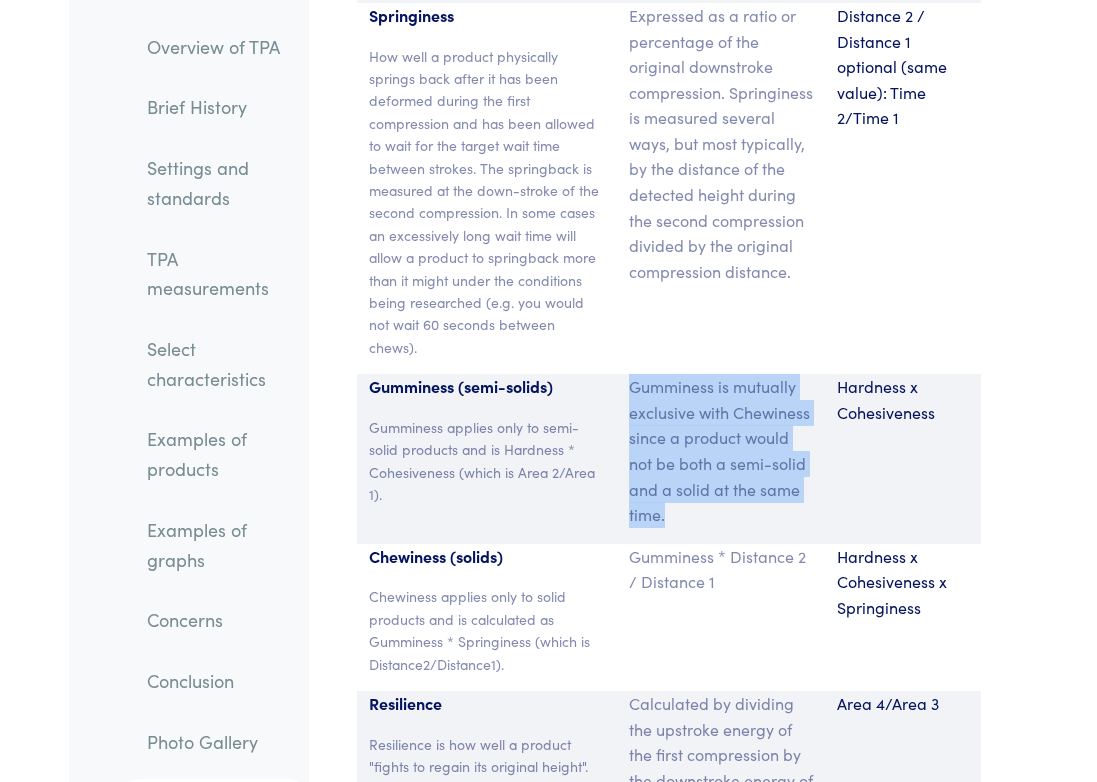 drag, startPoint x: 626, startPoint y: 135, endPoint x: 669, endPoint y: 270, distance: 141.68274 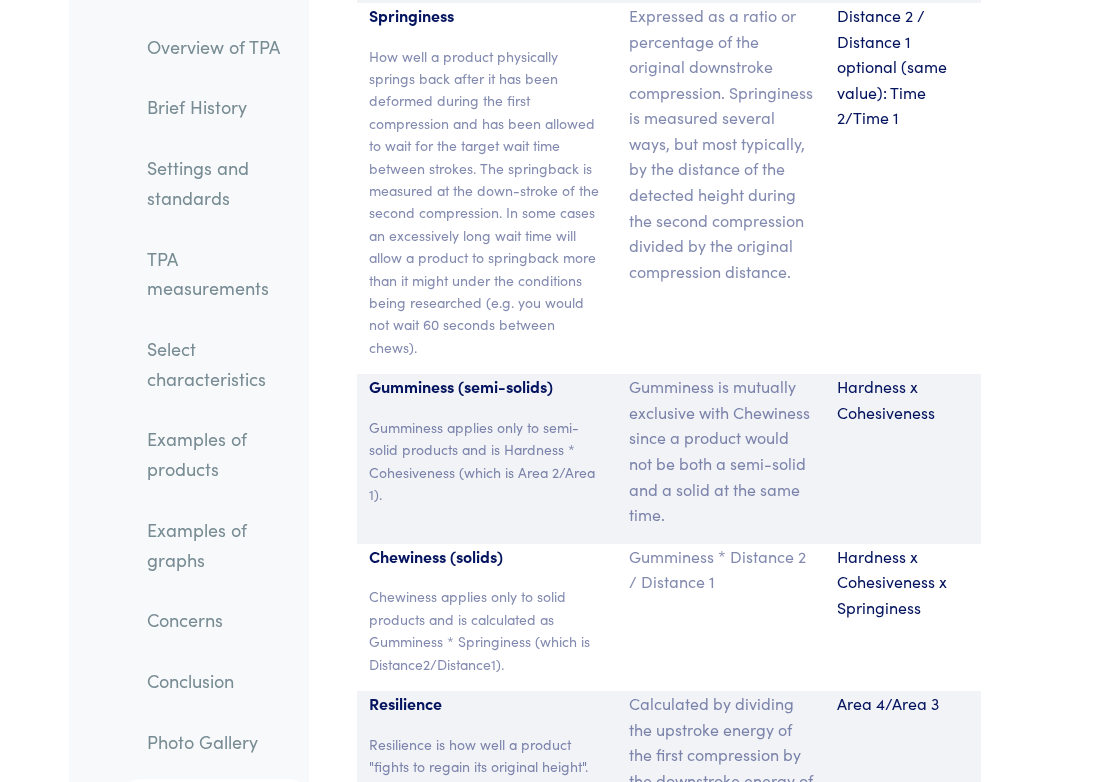 click on "Calculated by dividing the upstroke energy of the first compression by the downstroke energy of the first compression." at bounding box center (721, 755) 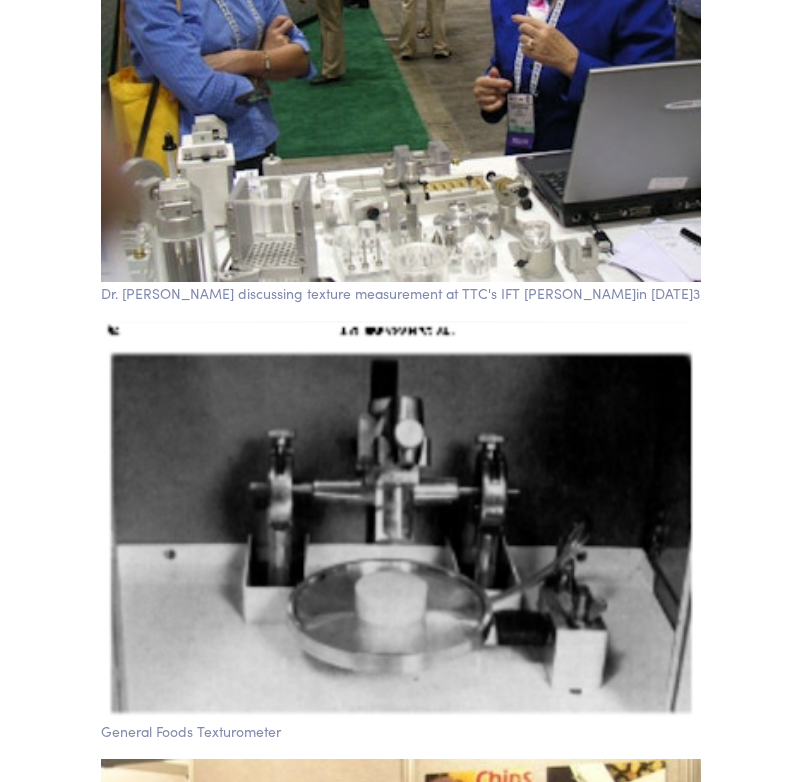 scroll, scrollTop: 28813, scrollLeft: 0, axis: vertical 